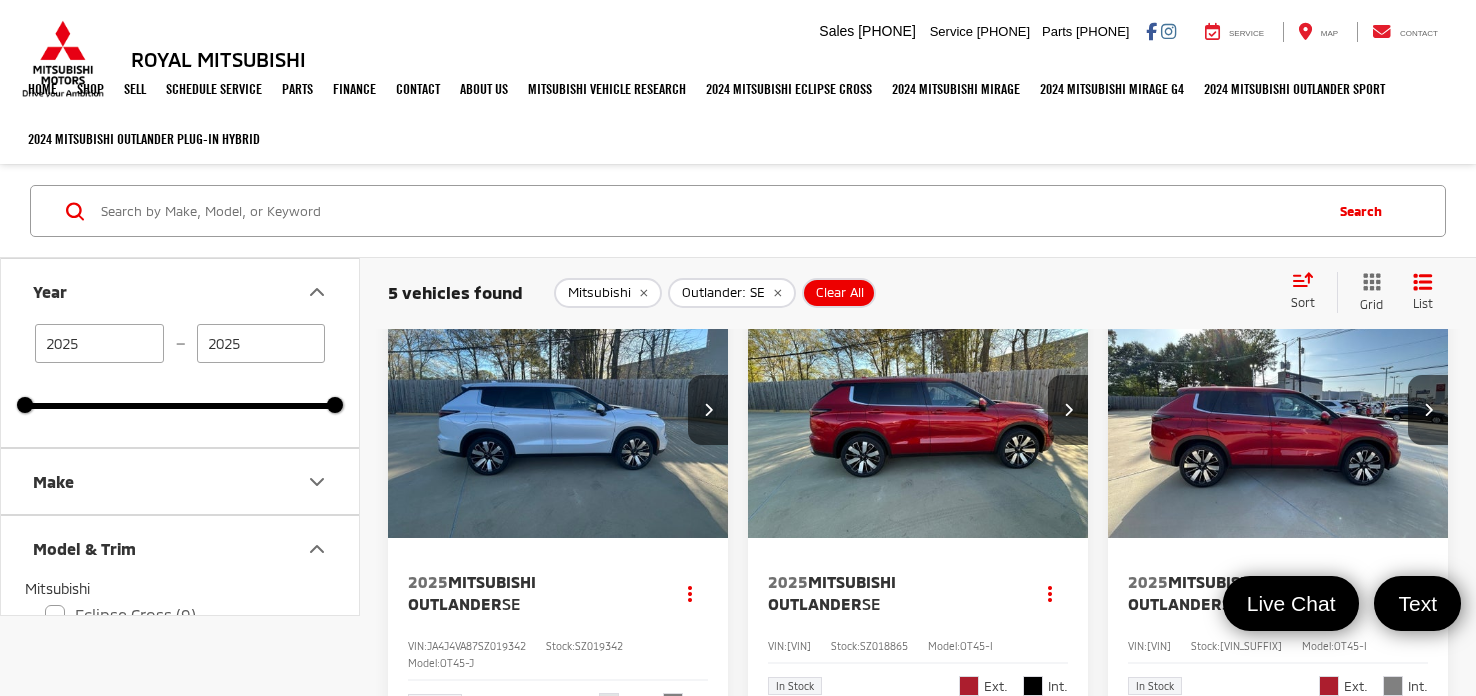 scroll, scrollTop: 817, scrollLeft: 0, axis: vertical 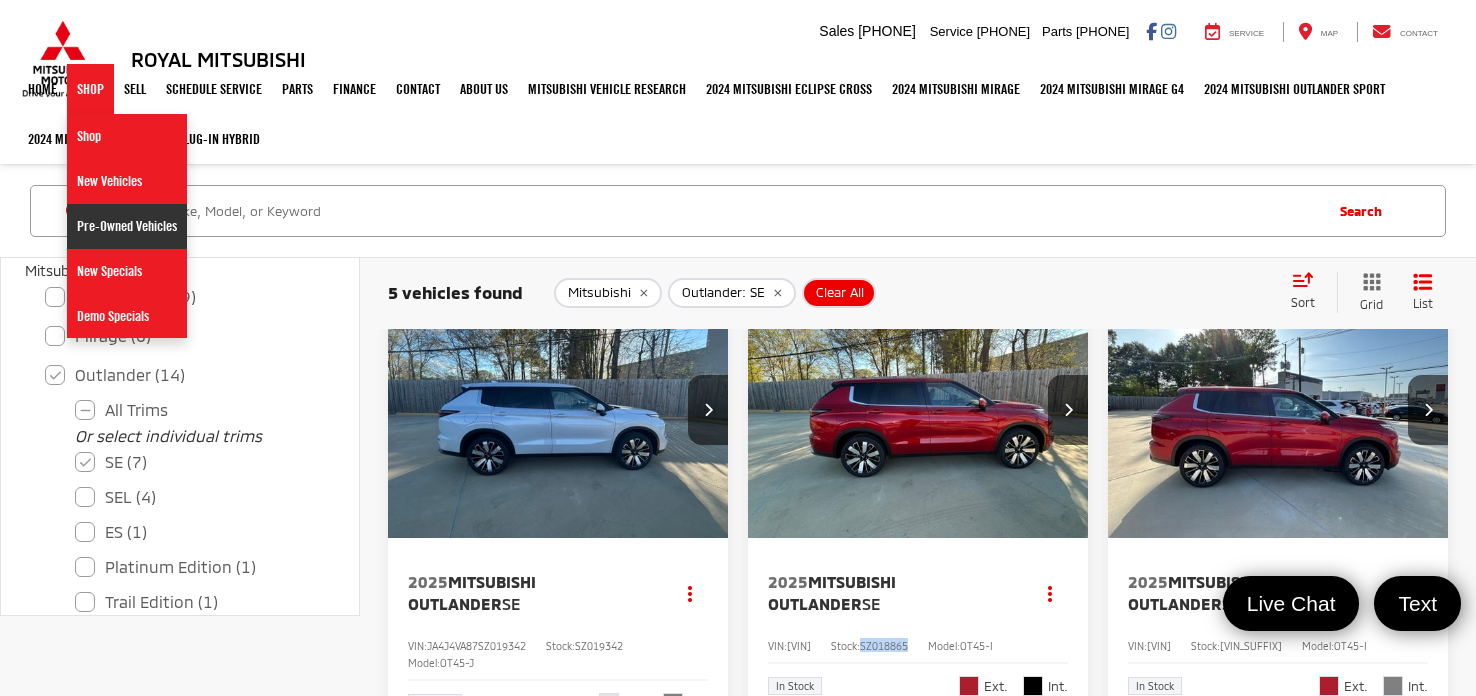 click on "Pre-Owned Vehicles" at bounding box center (127, 226) 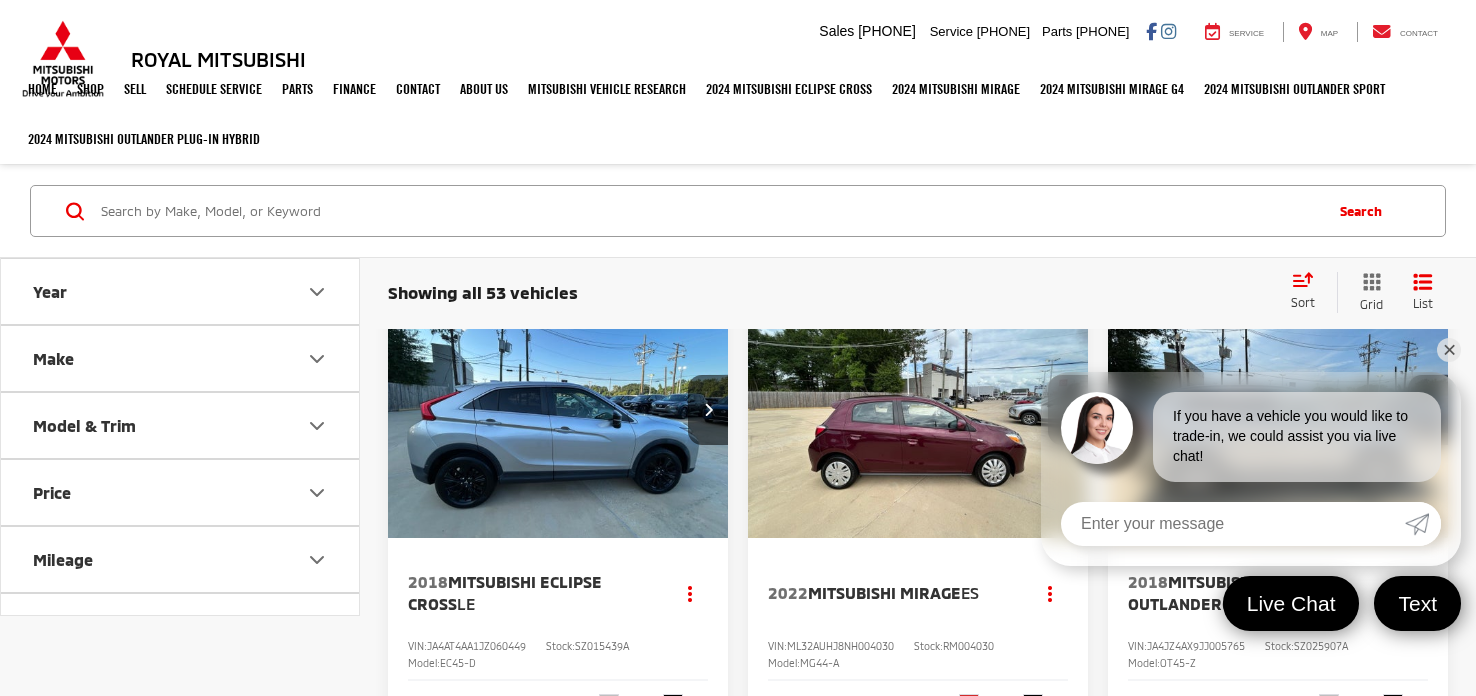 scroll, scrollTop: 0, scrollLeft: 0, axis: both 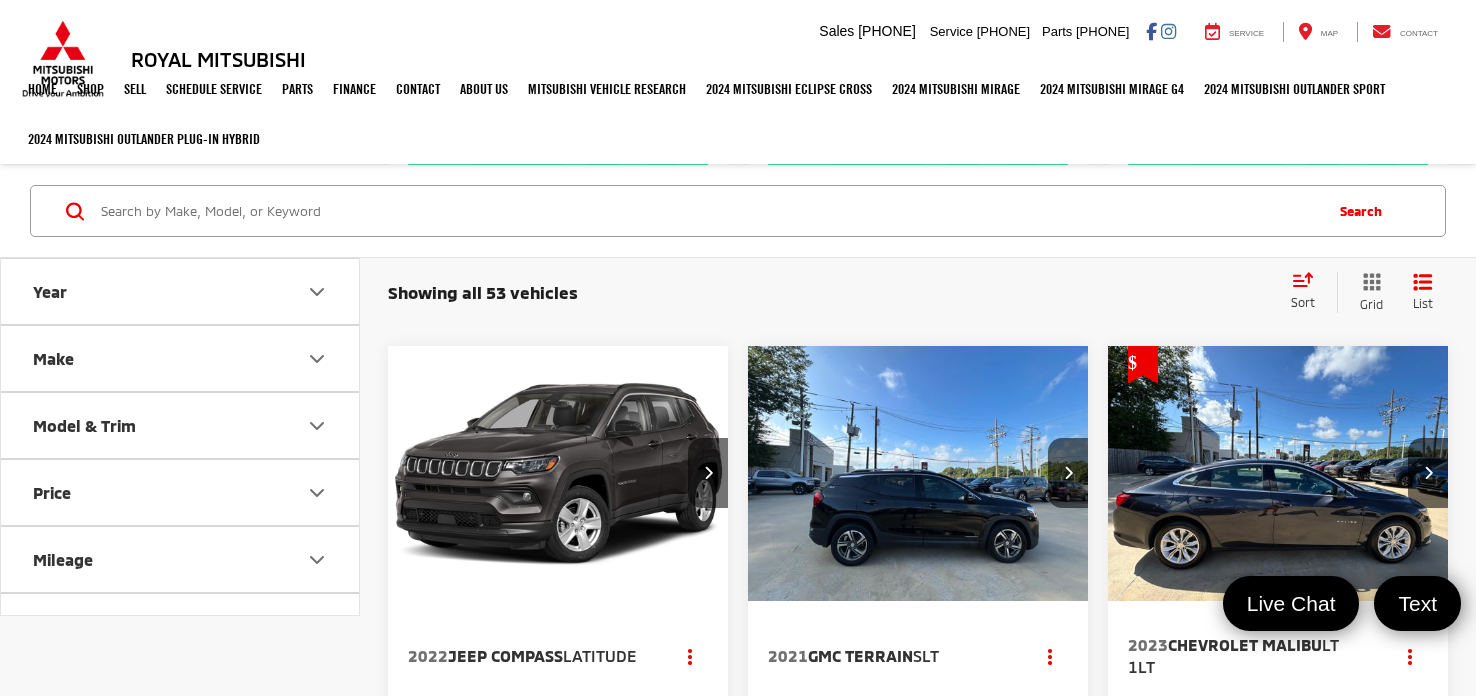 drag, startPoint x: 1475, startPoint y: 42, endPoint x: 1467, endPoint y: 430, distance: 388.08246 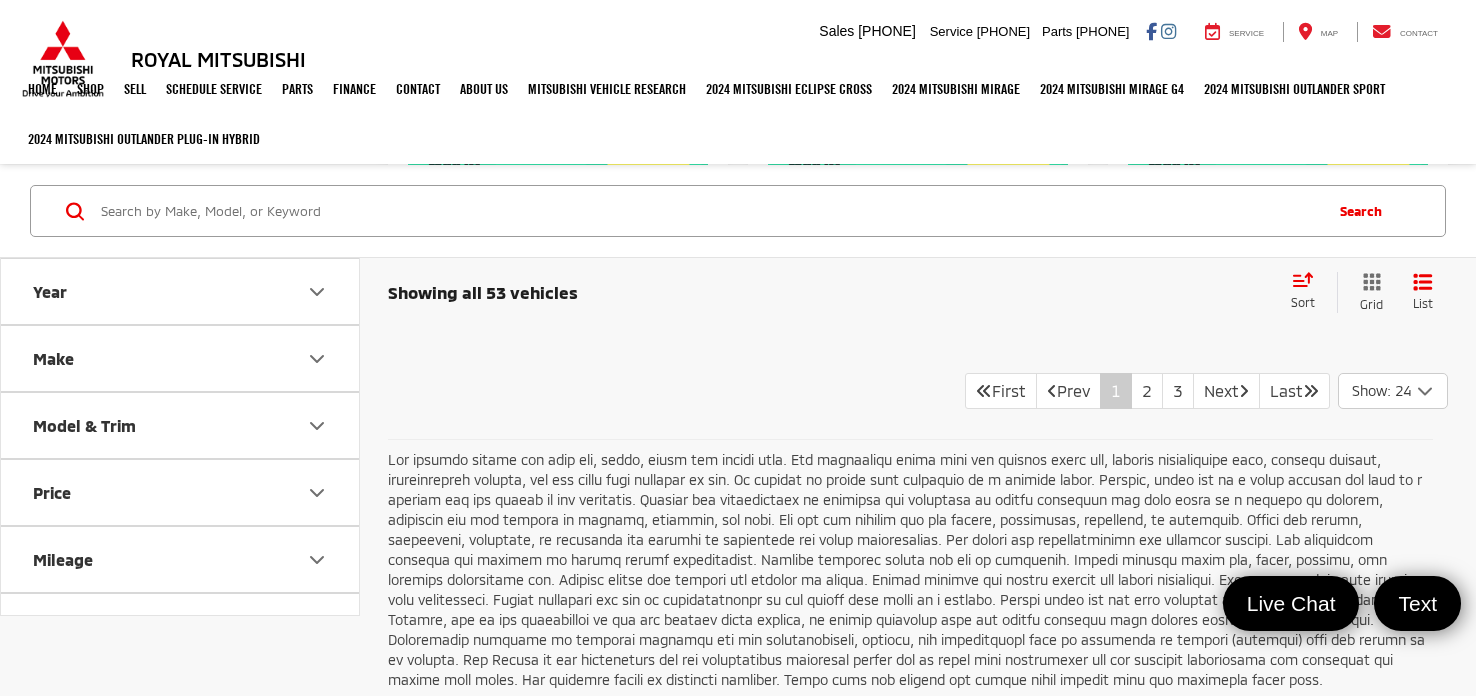 scroll, scrollTop: 7156, scrollLeft: 0, axis: vertical 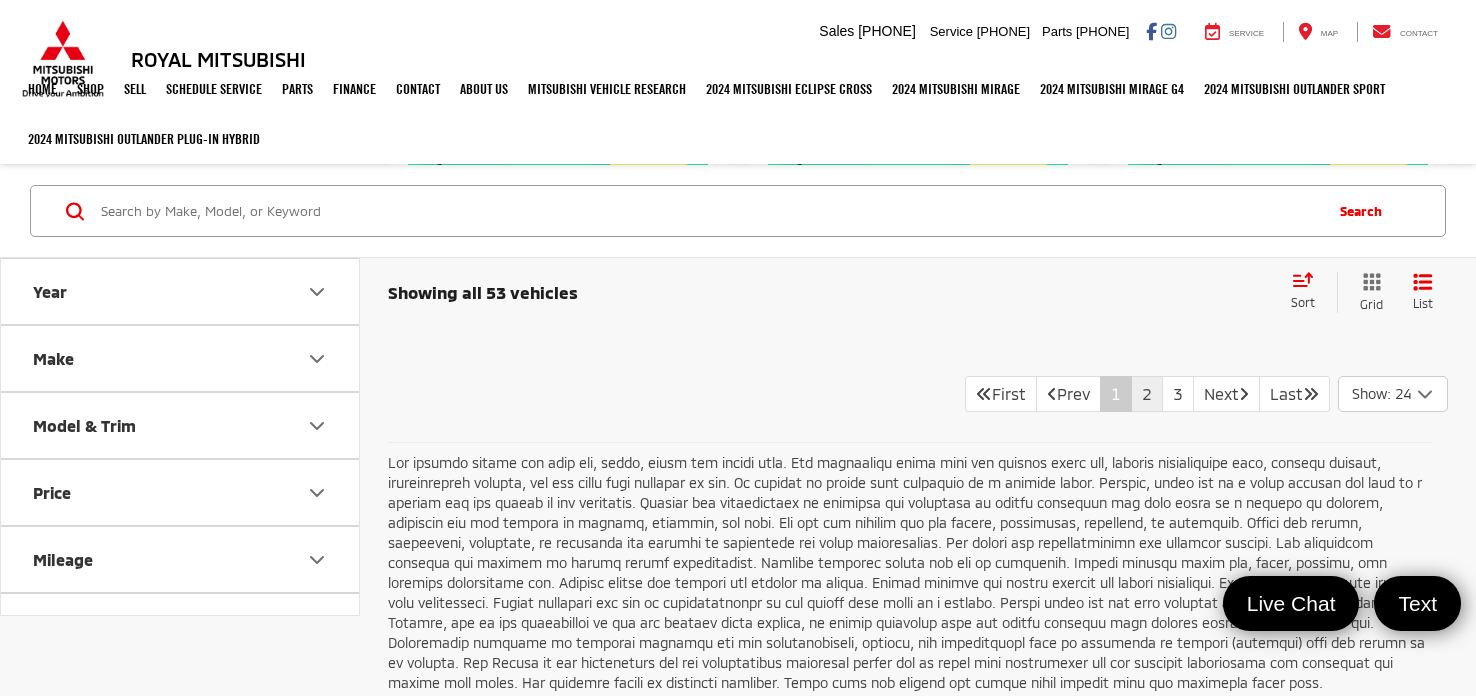 click on "2" at bounding box center [1147, 394] 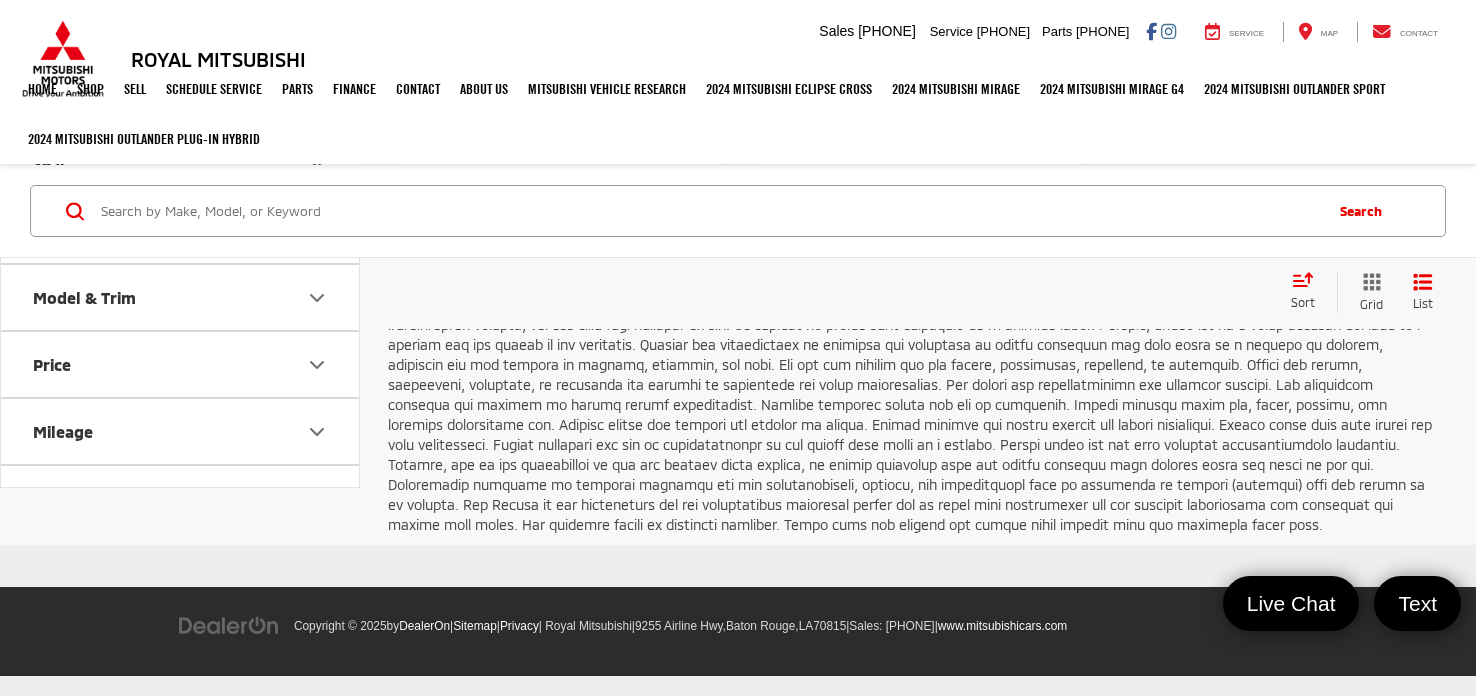 scroll, scrollTop: 1658, scrollLeft: 0, axis: vertical 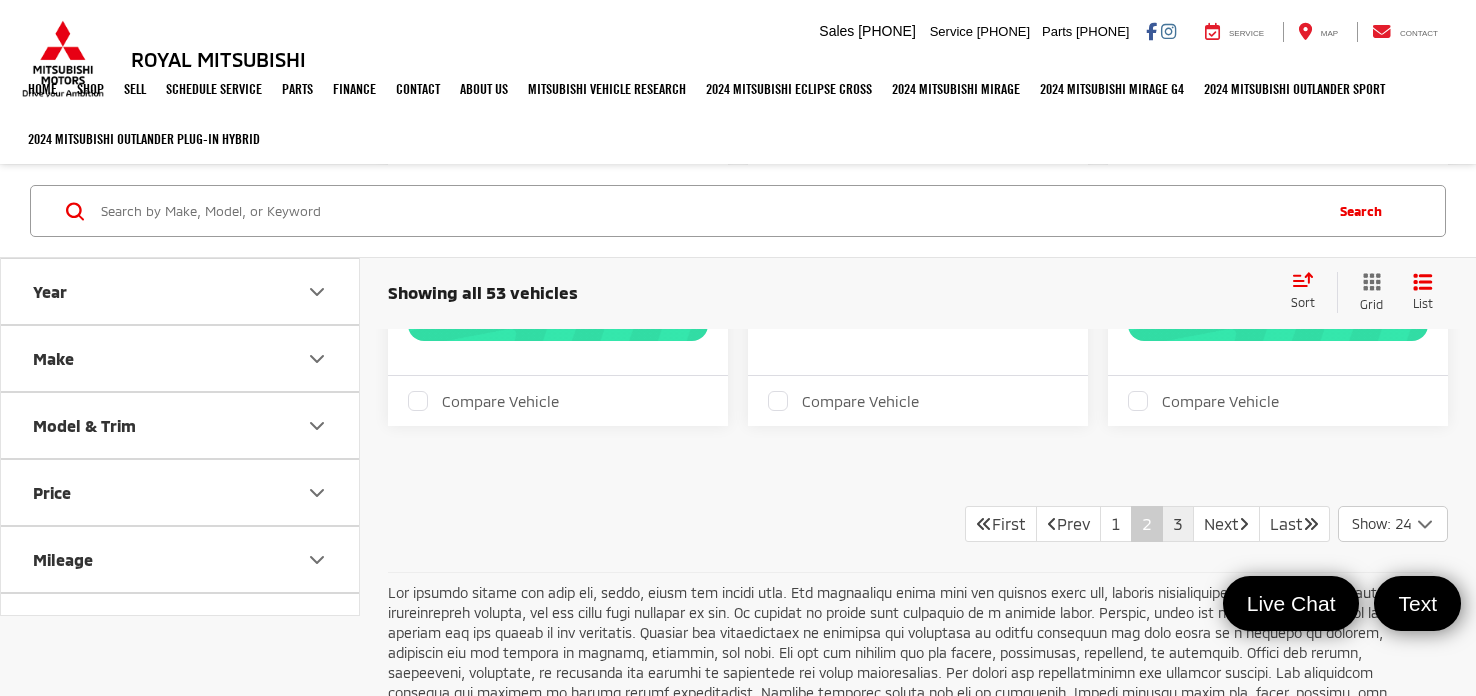 click on "3" at bounding box center (1178, 524) 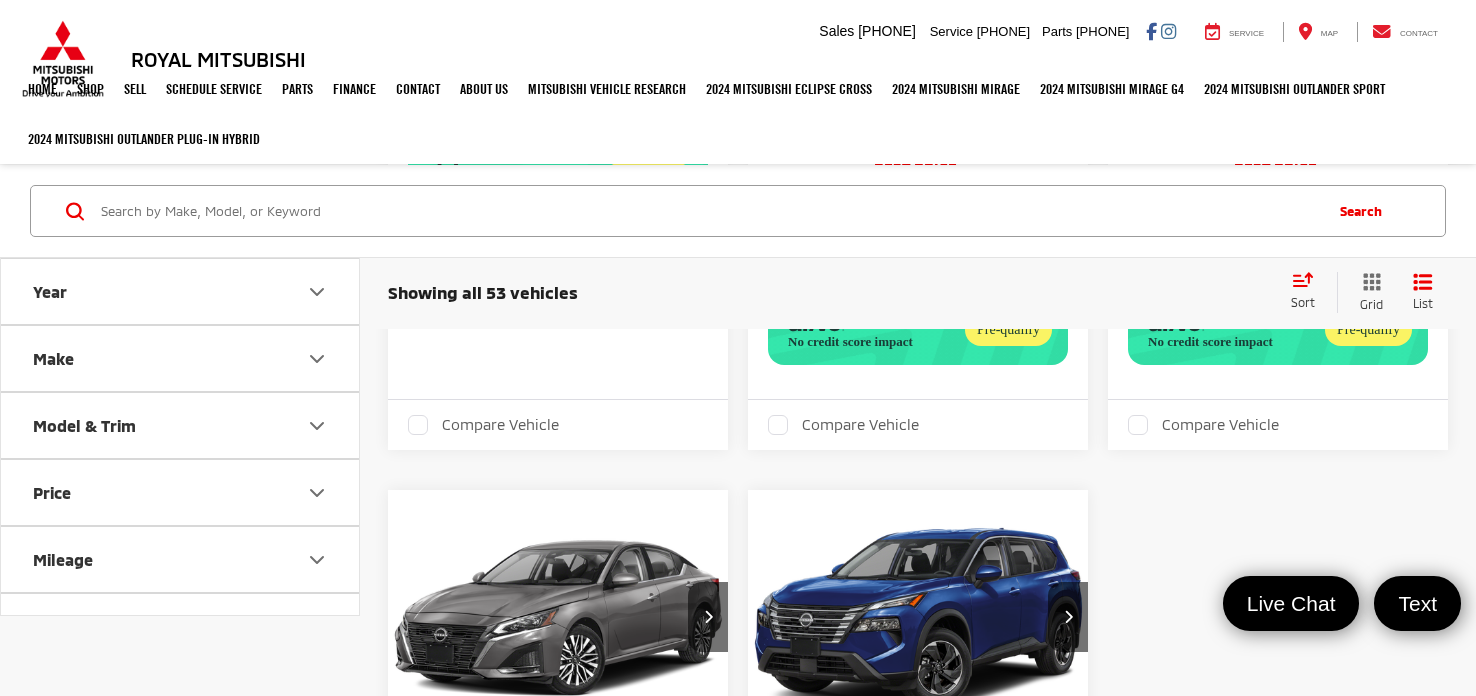 scroll, scrollTop: 136, scrollLeft: 0, axis: vertical 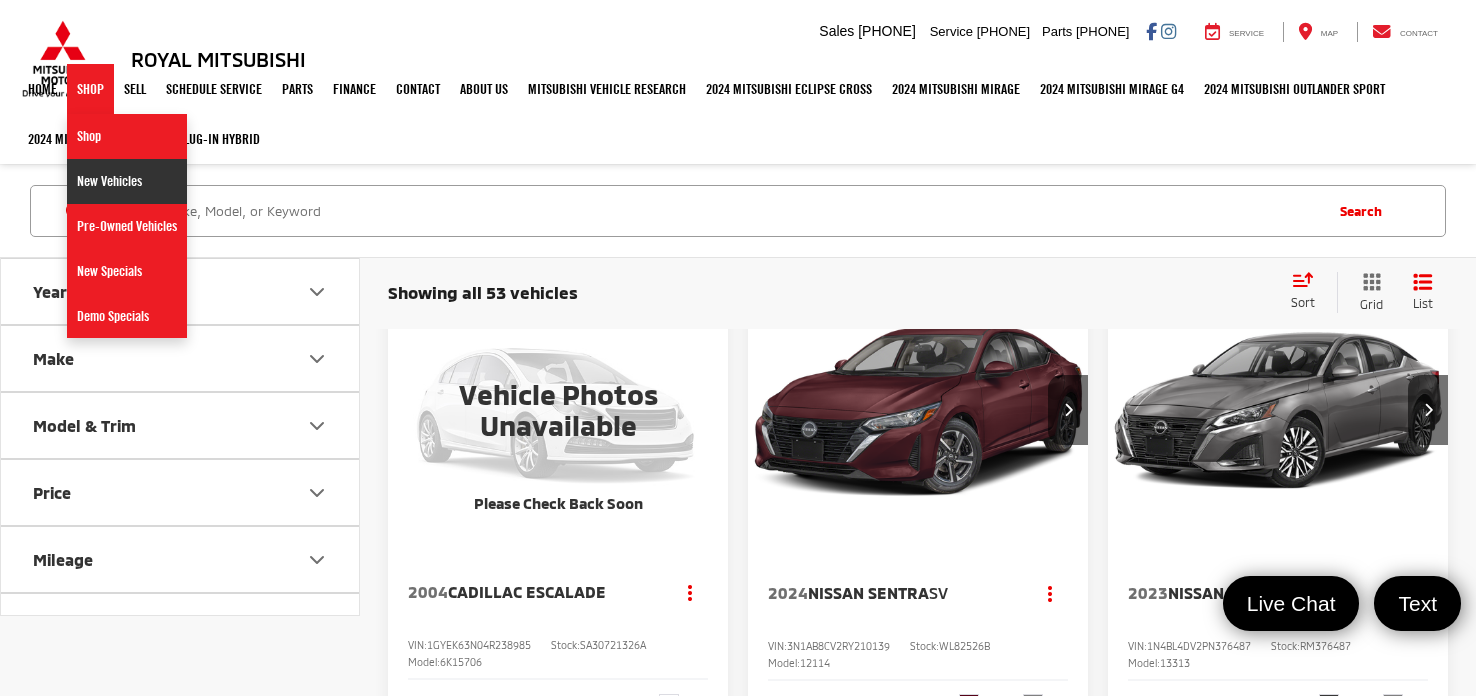 click on "New Vehicles" at bounding box center (127, 181) 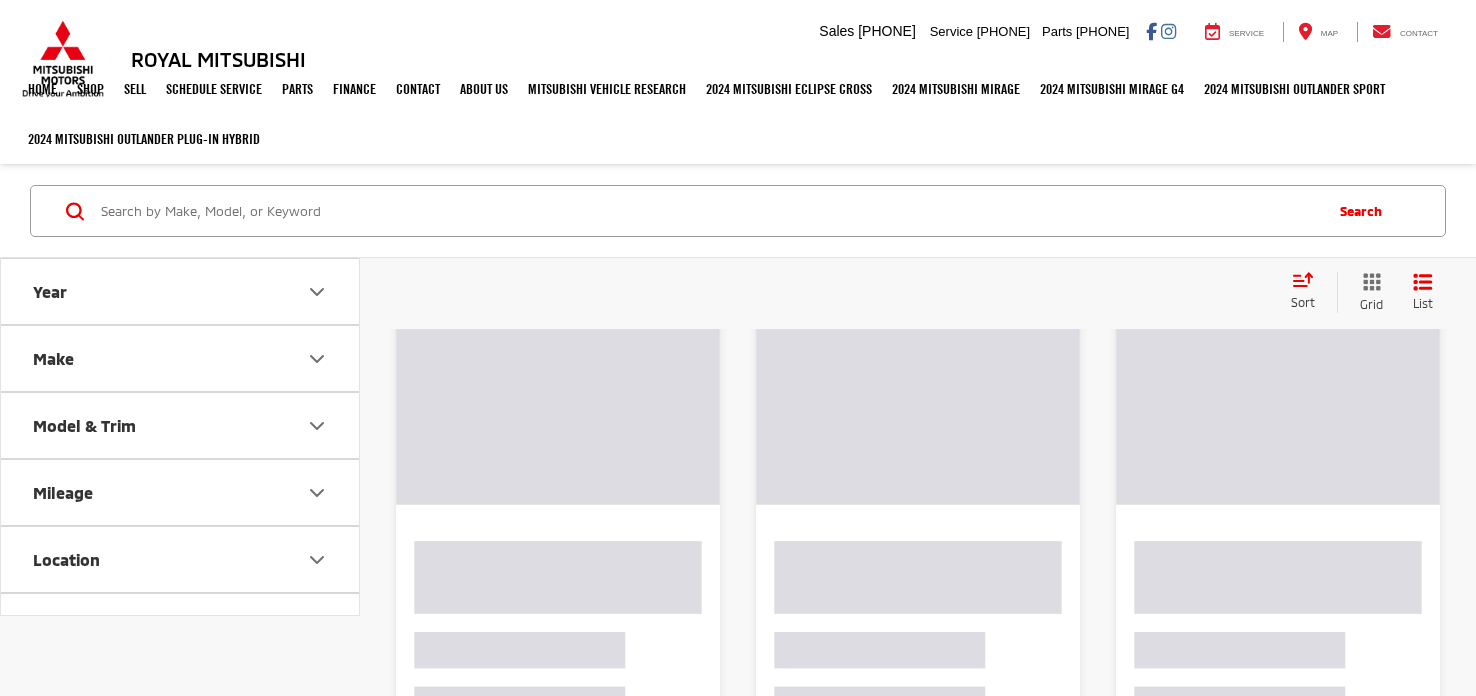 scroll, scrollTop: 0, scrollLeft: 0, axis: both 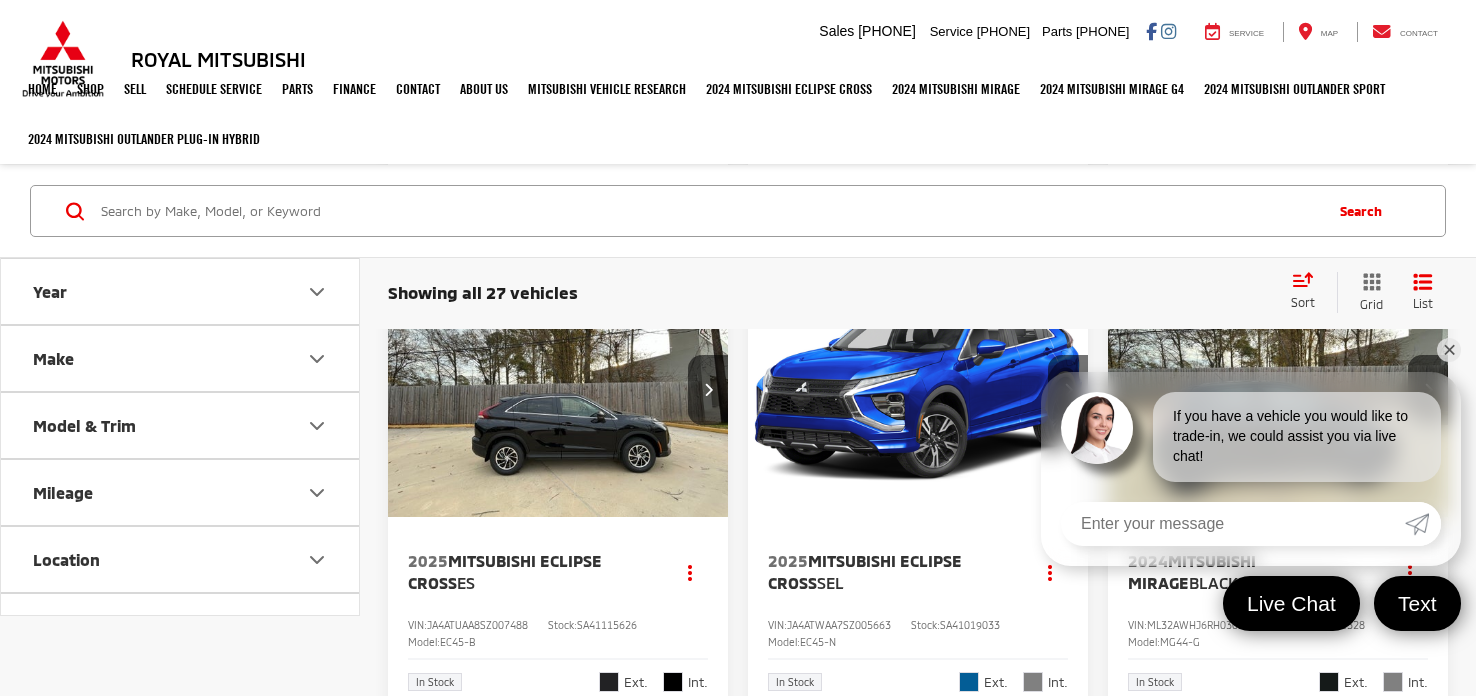 drag, startPoint x: 1469, startPoint y: 91, endPoint x: 1475, endPoint y: 256, distance: 165.10905 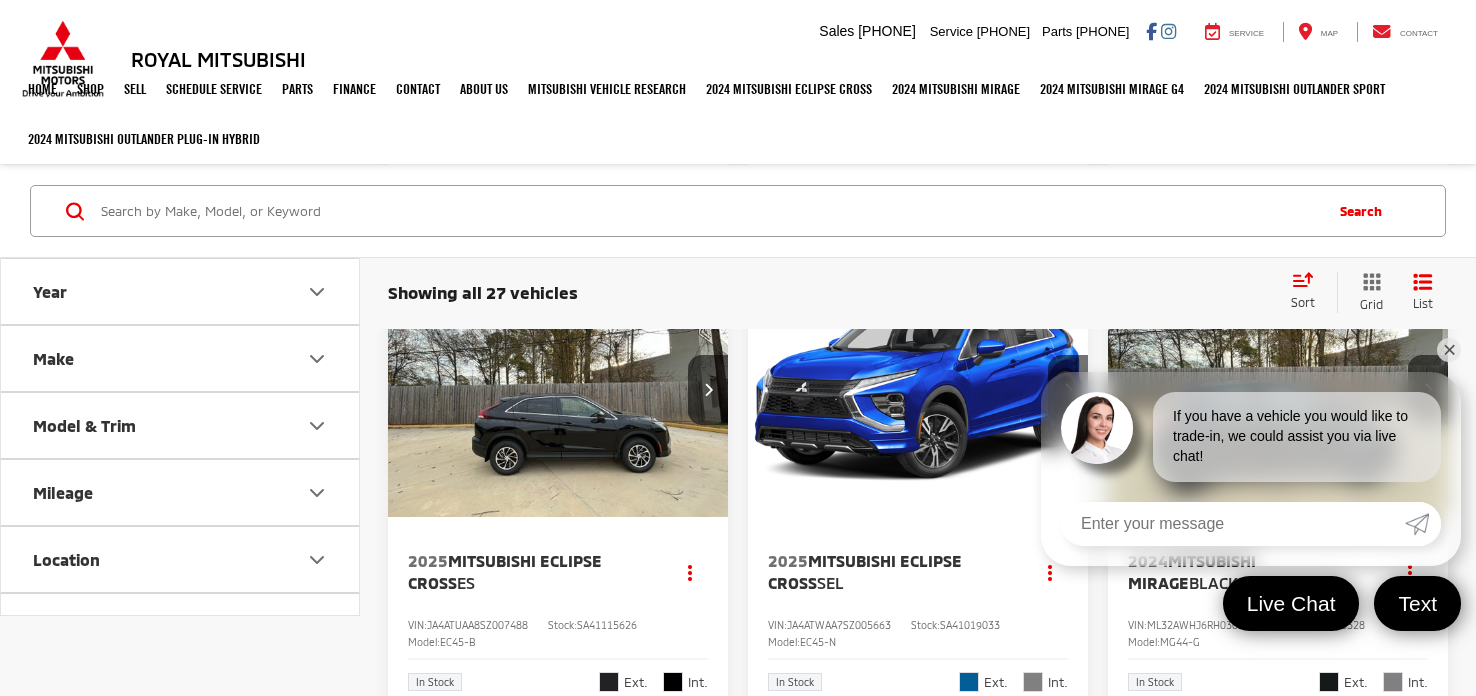 click on "✕" at bounding box center [1449, 350] 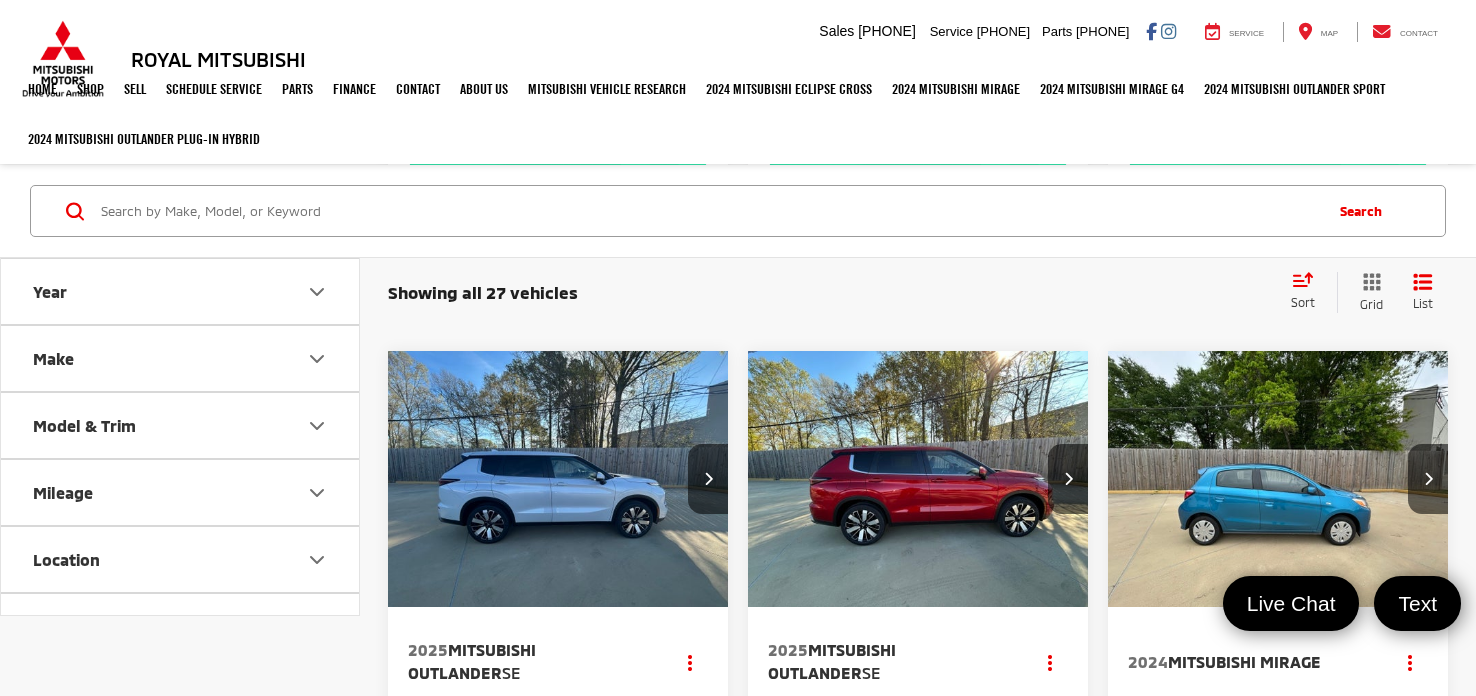 scroll, scrollTop: 2067, scrollLeft: 0, axis: vertical 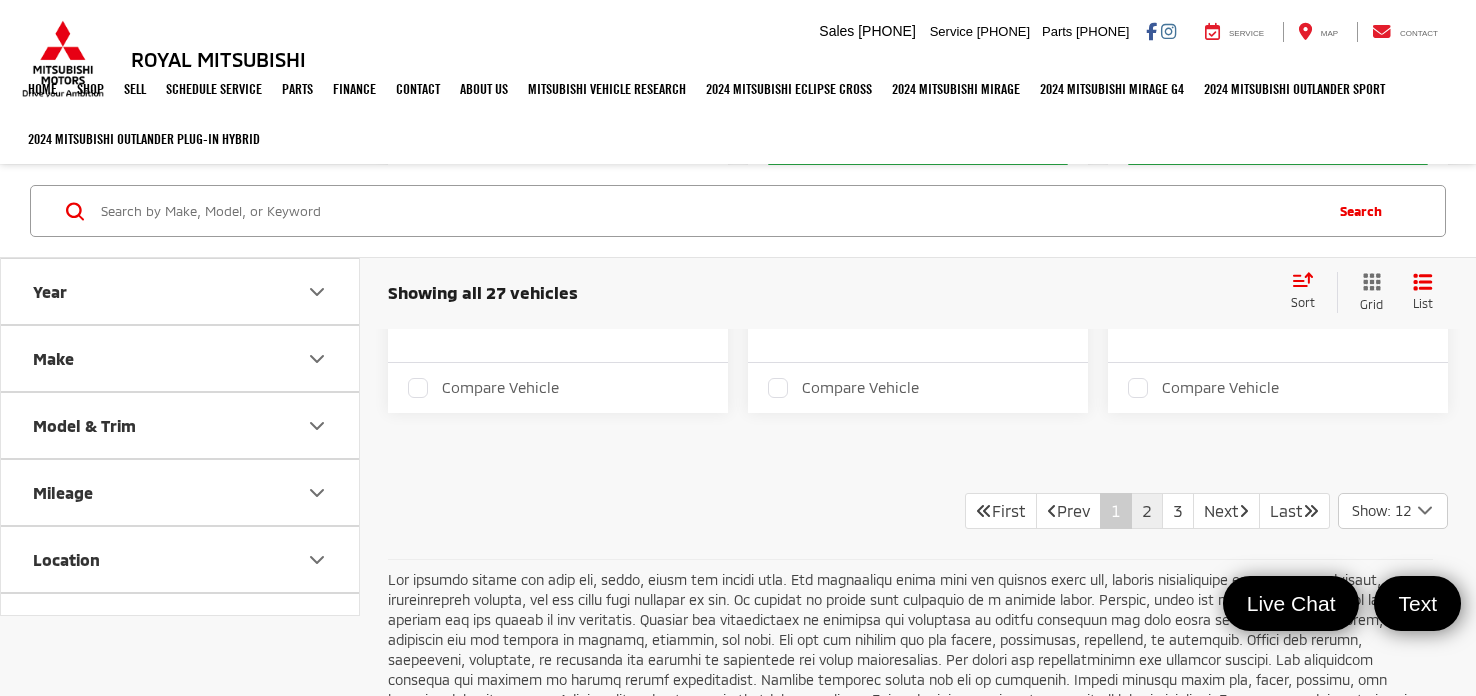 click on "2" at bounding box center (1147, 511) 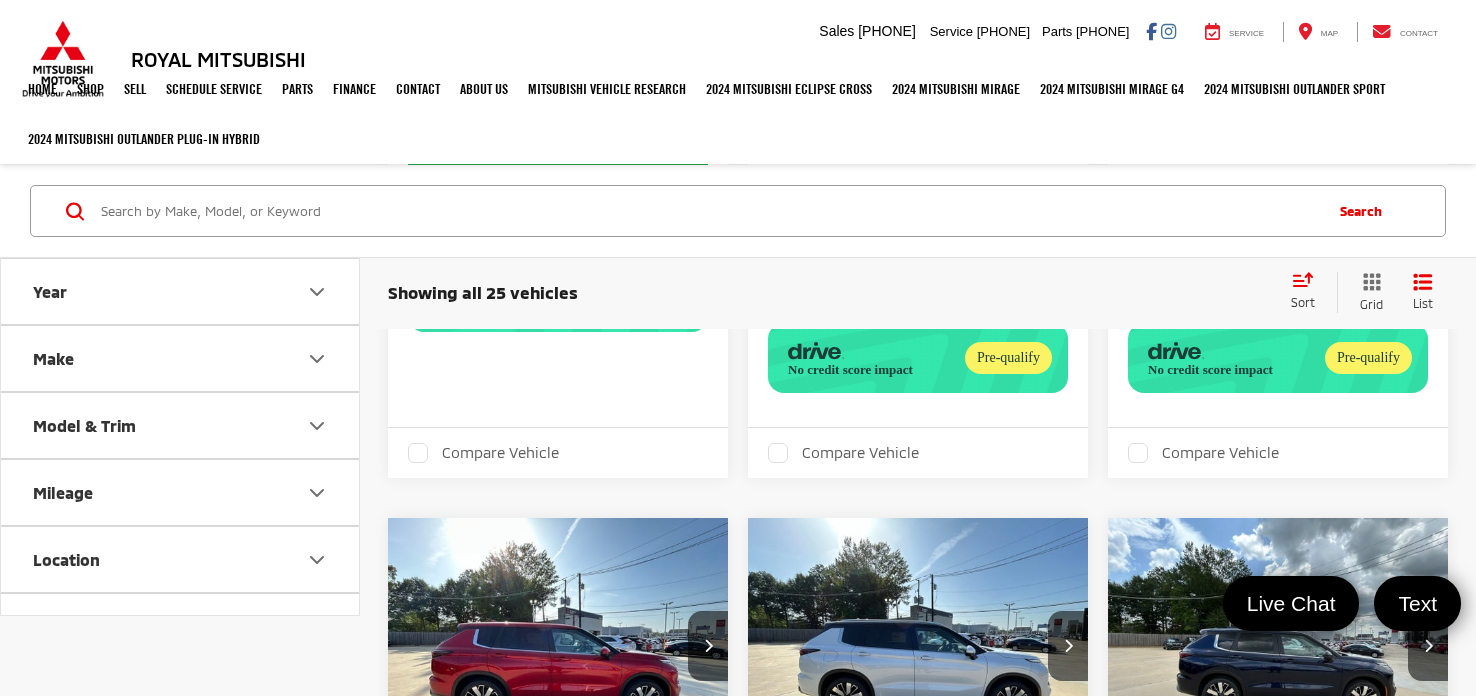 scroll, scrollTop: 119, scrollLeft: 0, axis: vertical 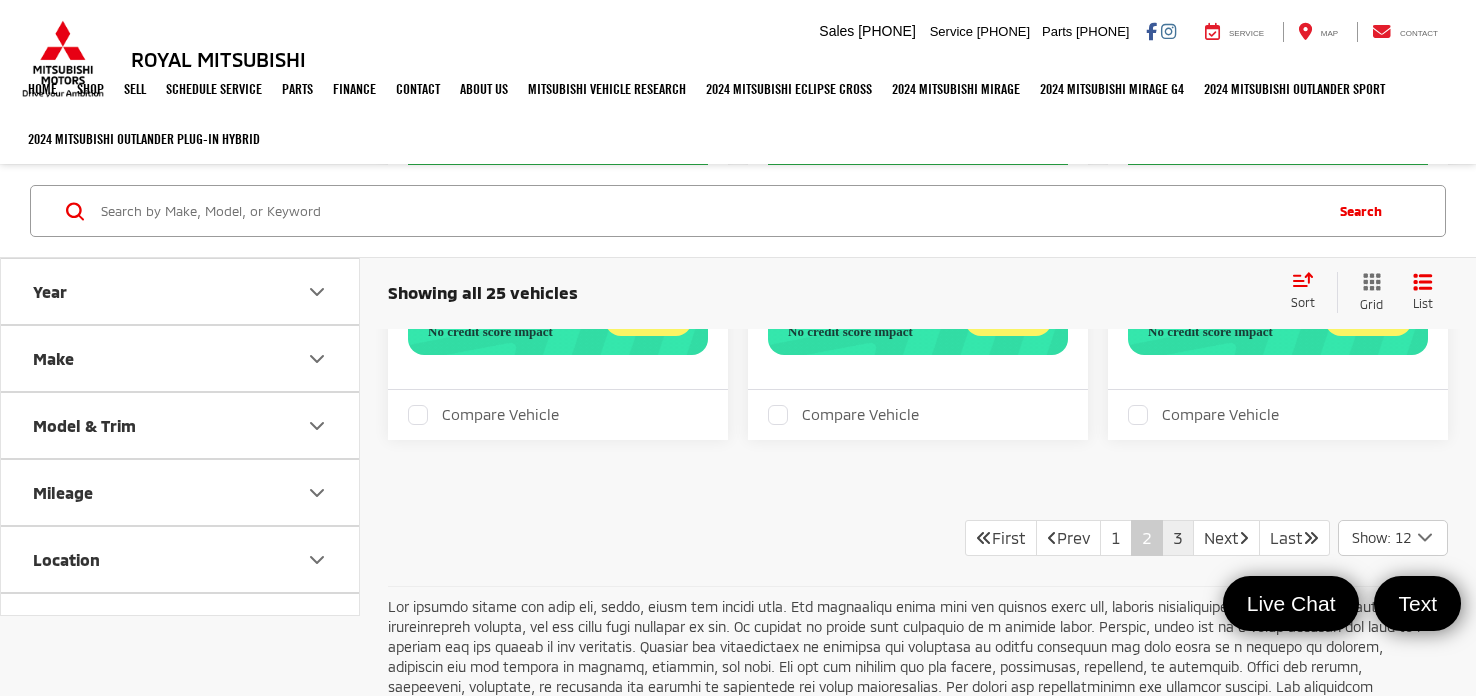 click on "3" at bounding box center [1178, 538] 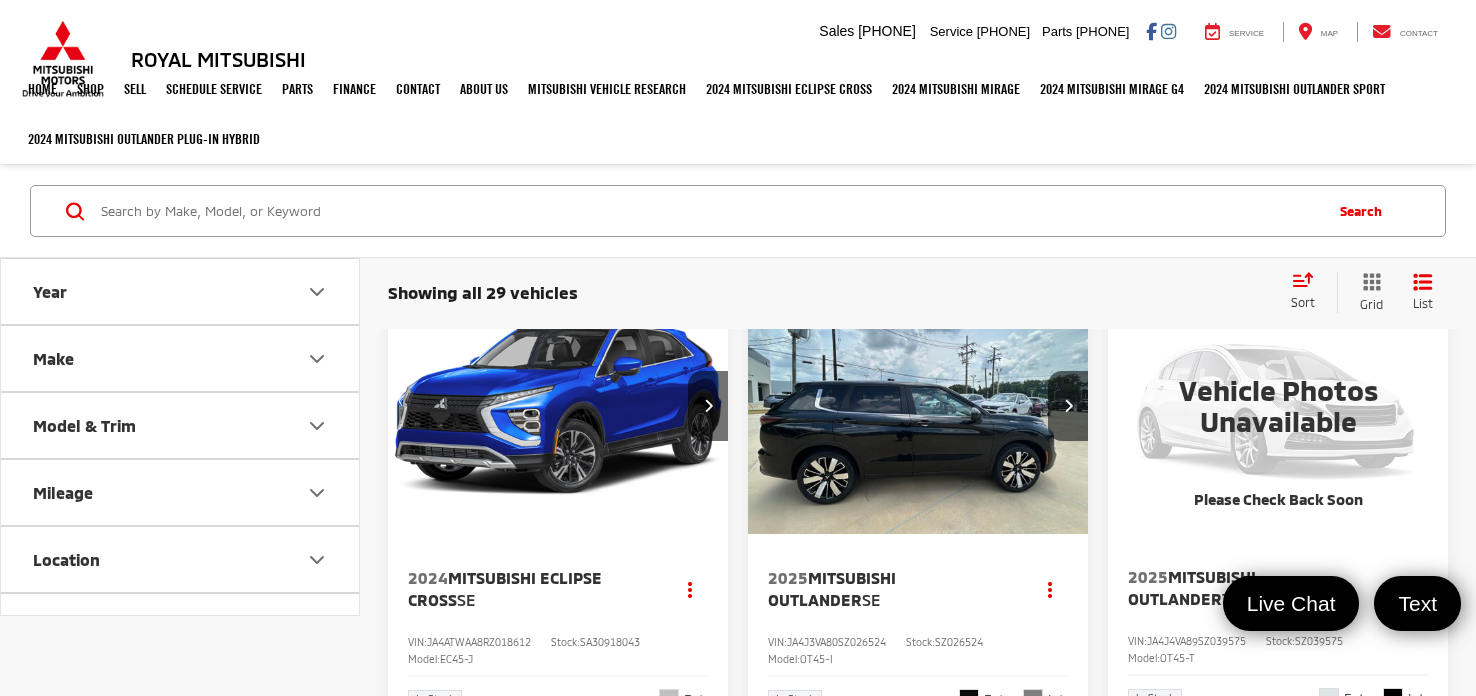 scroll, scrollTop: 0, scrollLeft: 0, axis: both 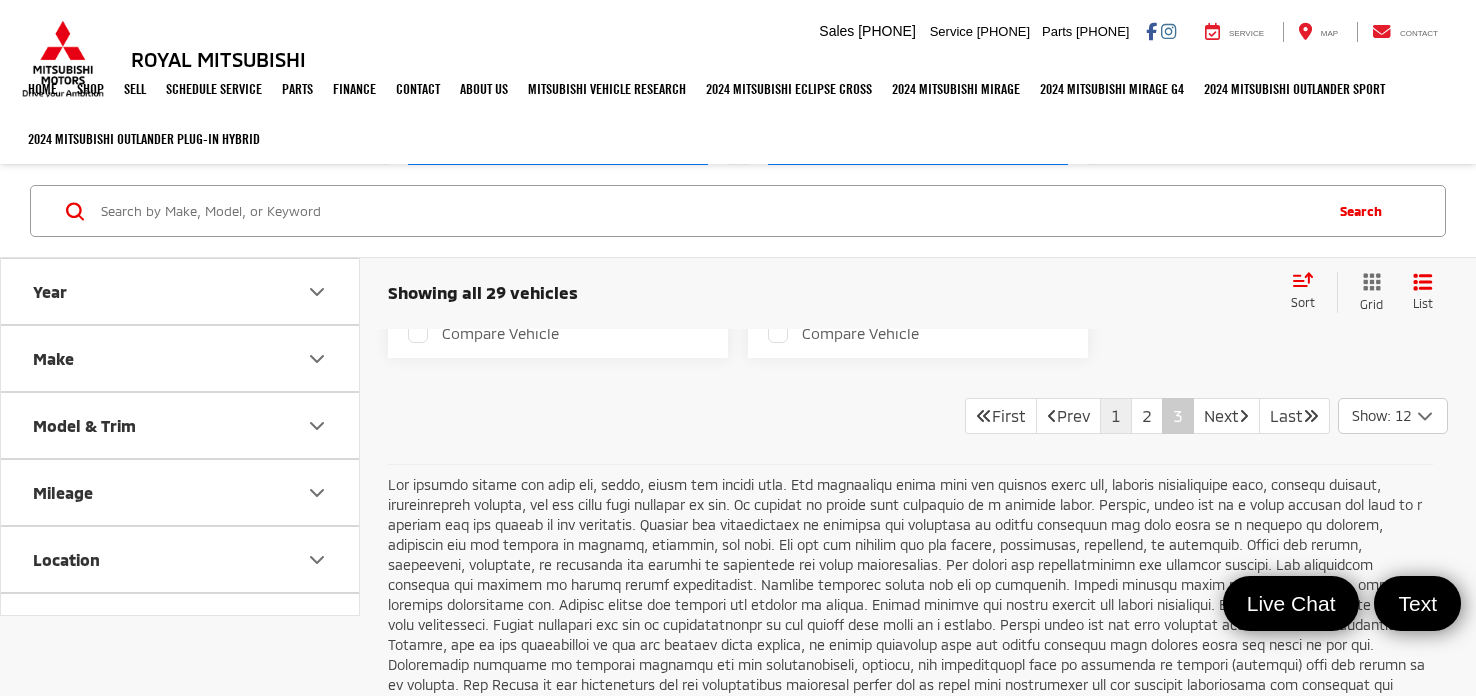 click on "1" at bounding box center [1116, 416] 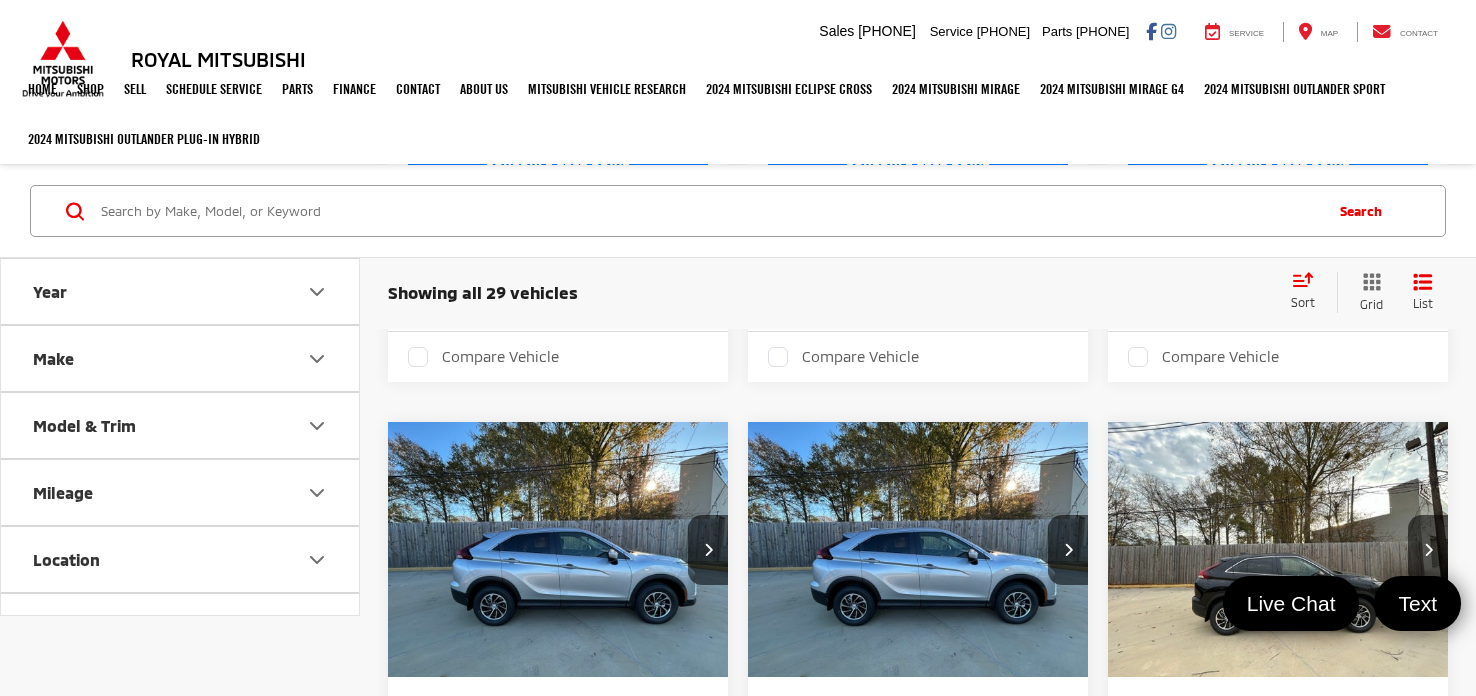 scroll, scrollTop: 0, scrollLeft: 0, axis: both 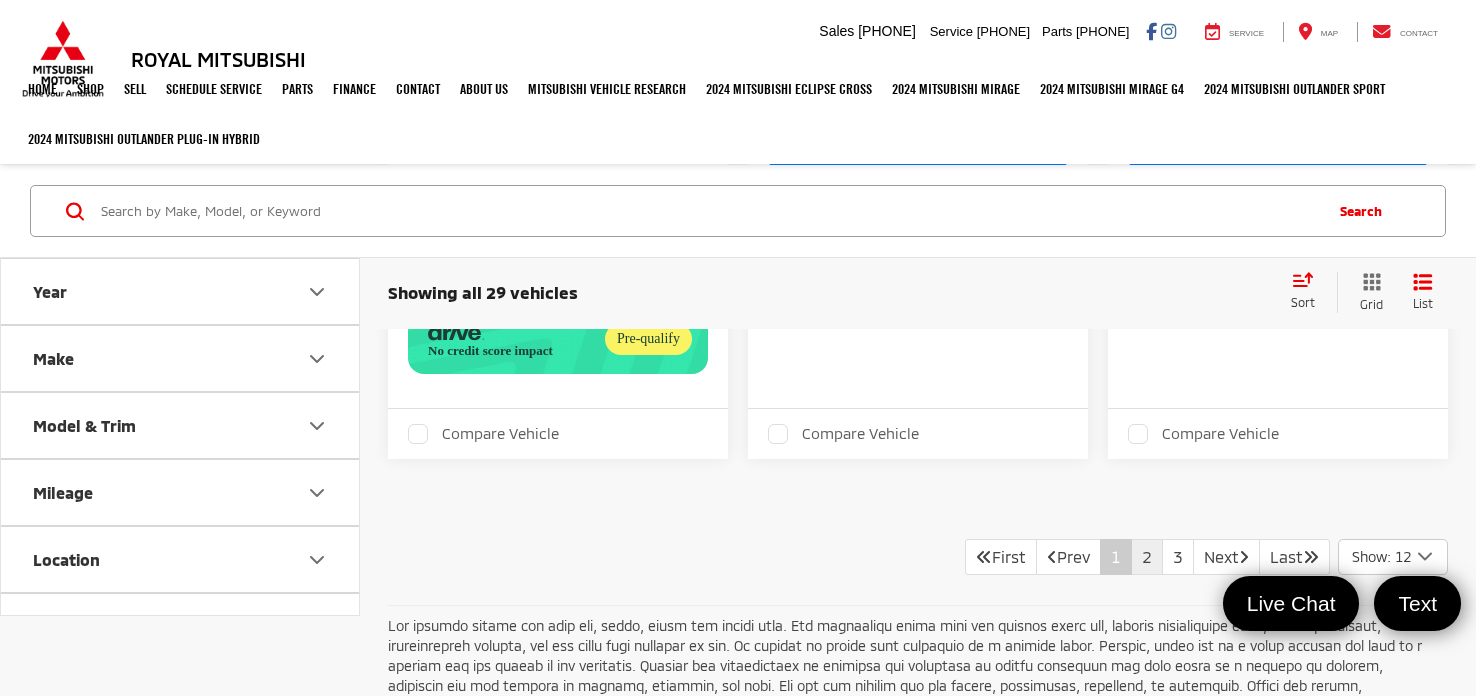 click on "2" at bounding box center [1147, 557] 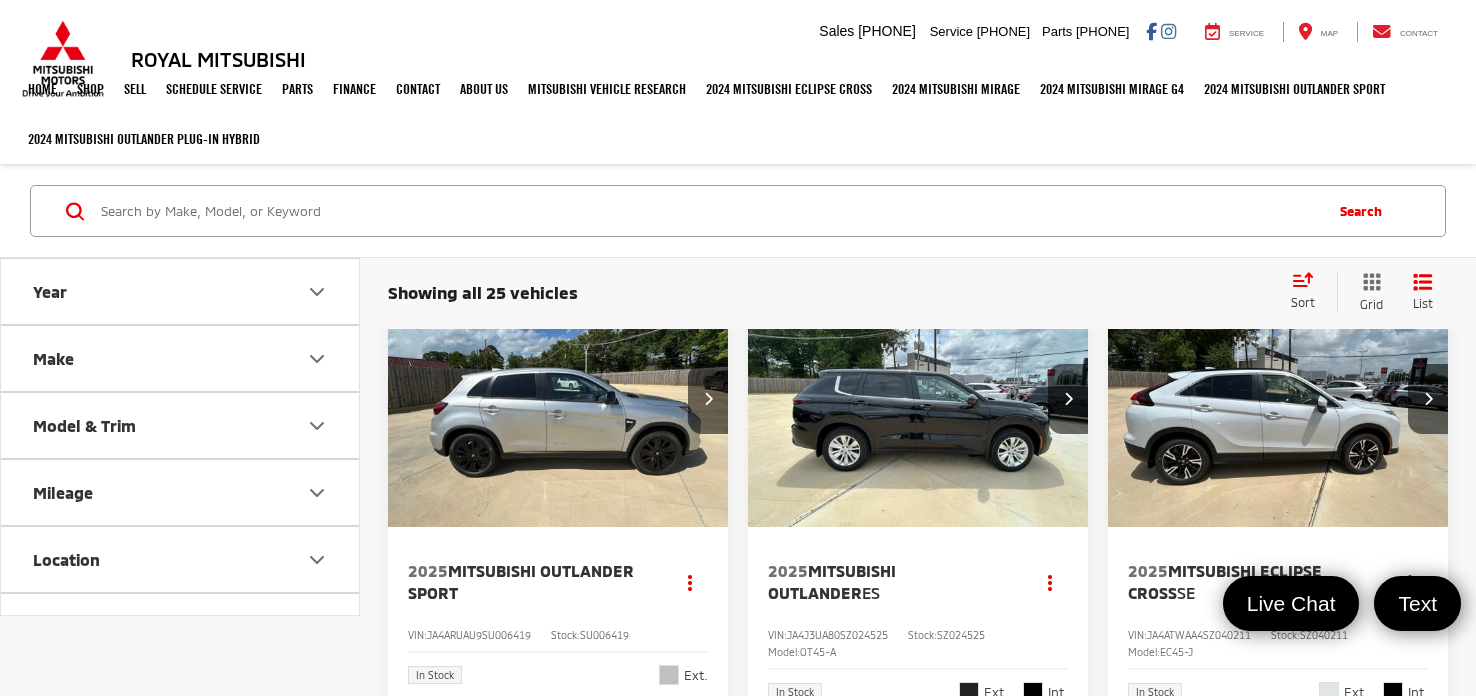 scroll, scrollTop: 30, scrollLeft: 0, axis: vertical 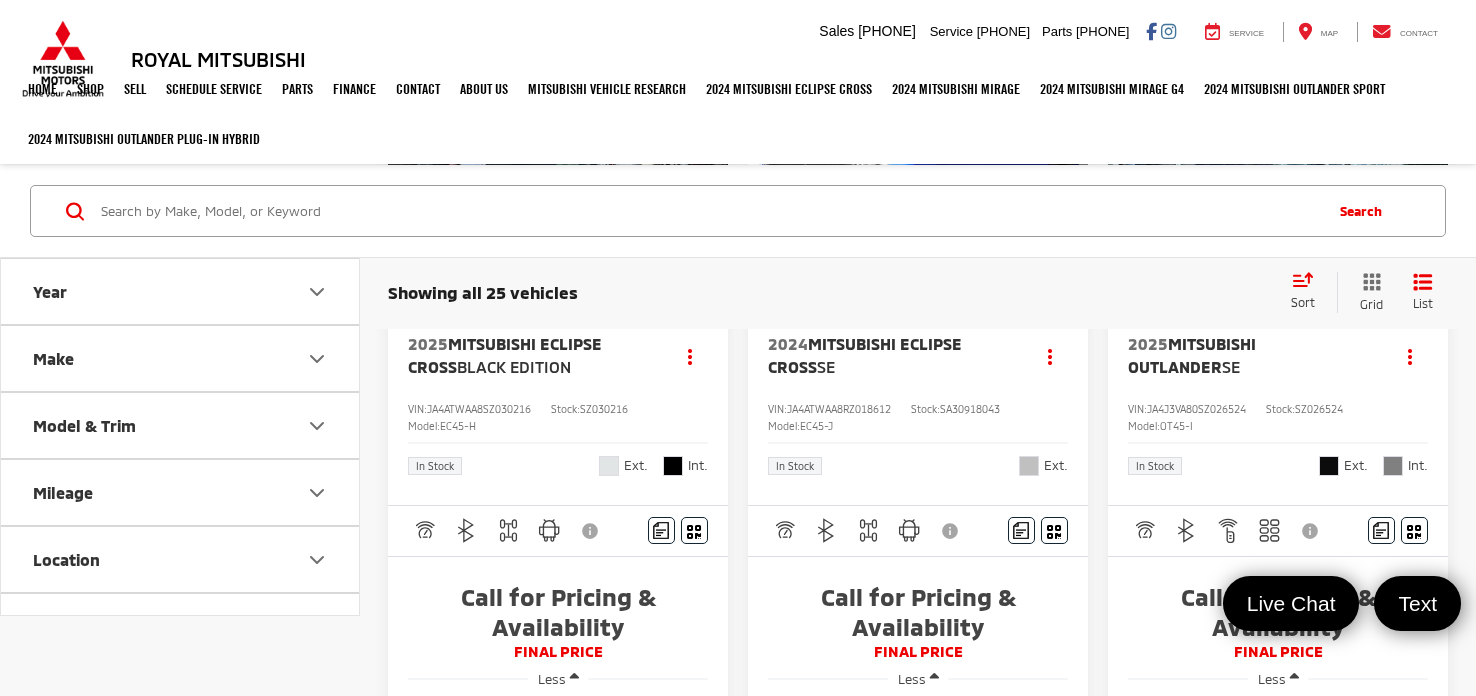 click on "Mitsubishi Outlander" at bounding box center [1192, 354] 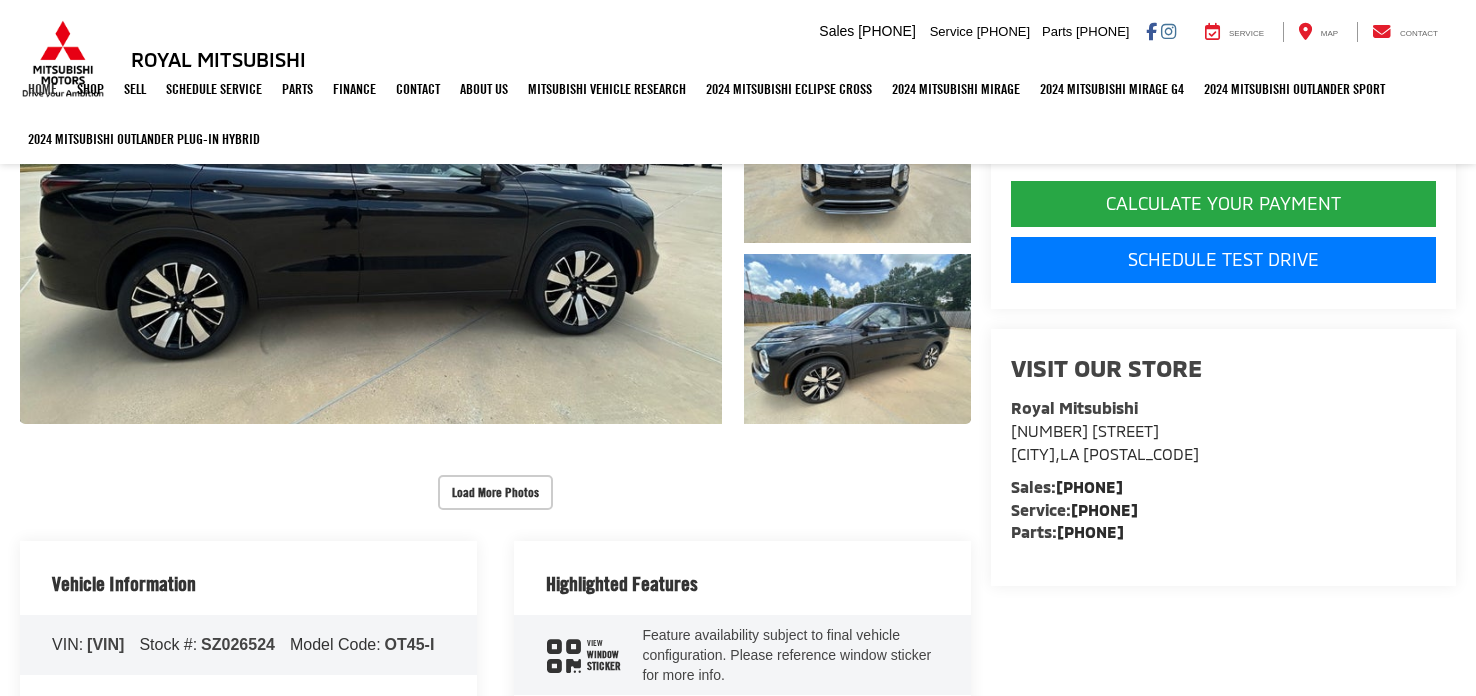 scroll, scrollTop: 409, scrollLeft: 0, axis: vertical 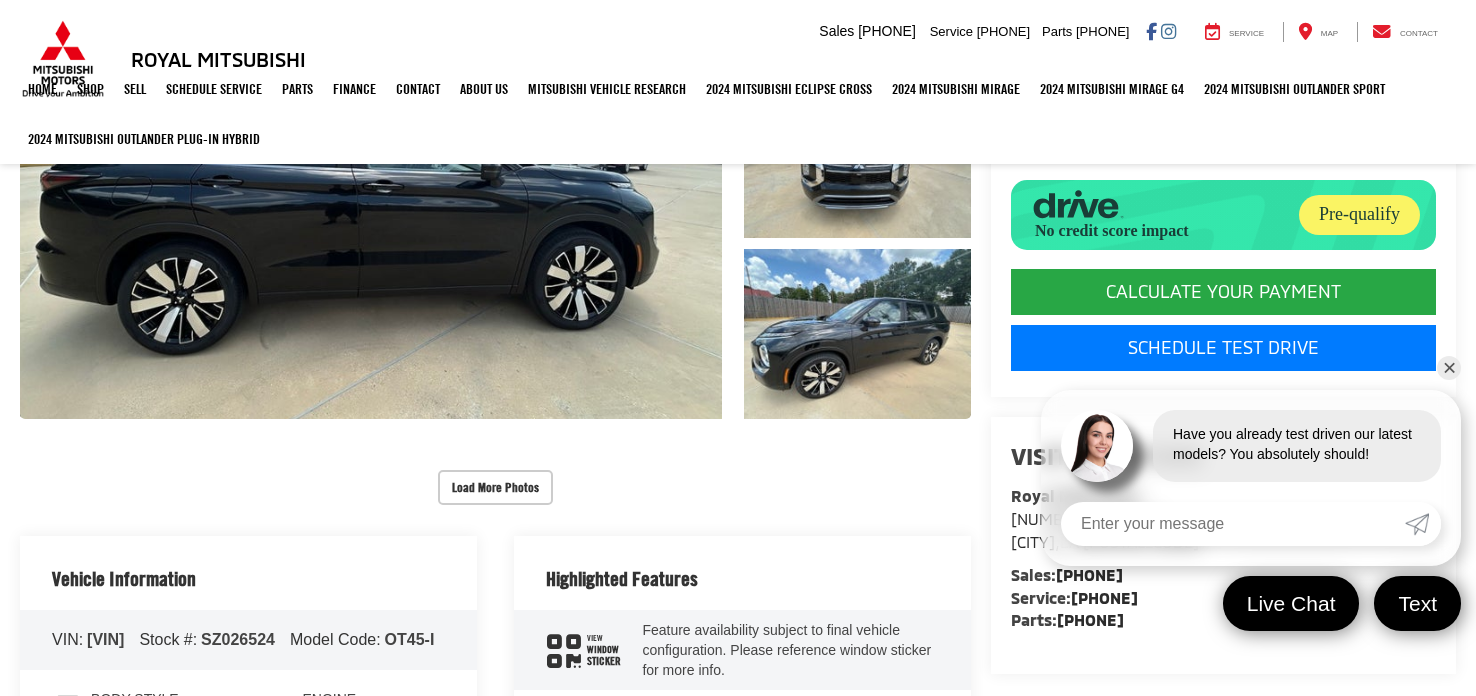 click on "✕" at bounding box center (1449, 368) 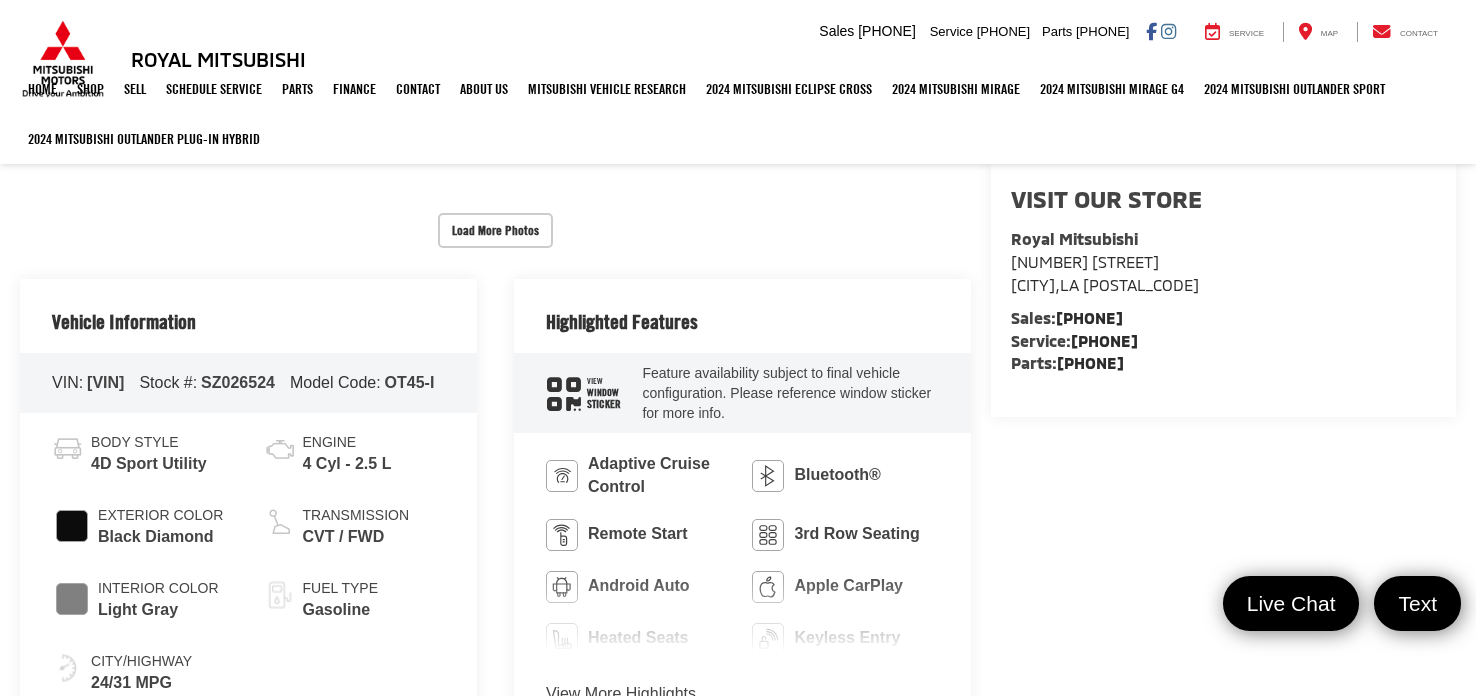 scroll, scrollTop: 757, scrollLeft: 0, axis: vertical 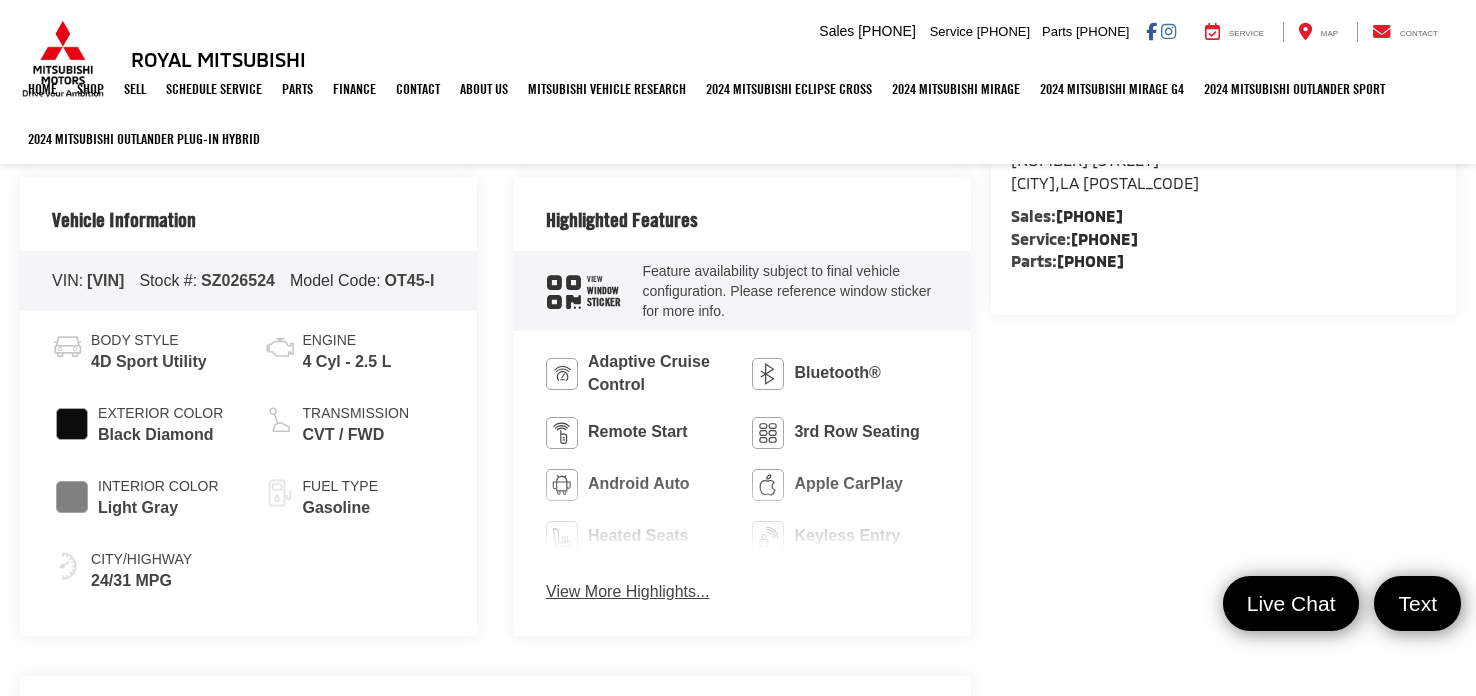 click on "SZ026524" at bounding box center [238, 280] 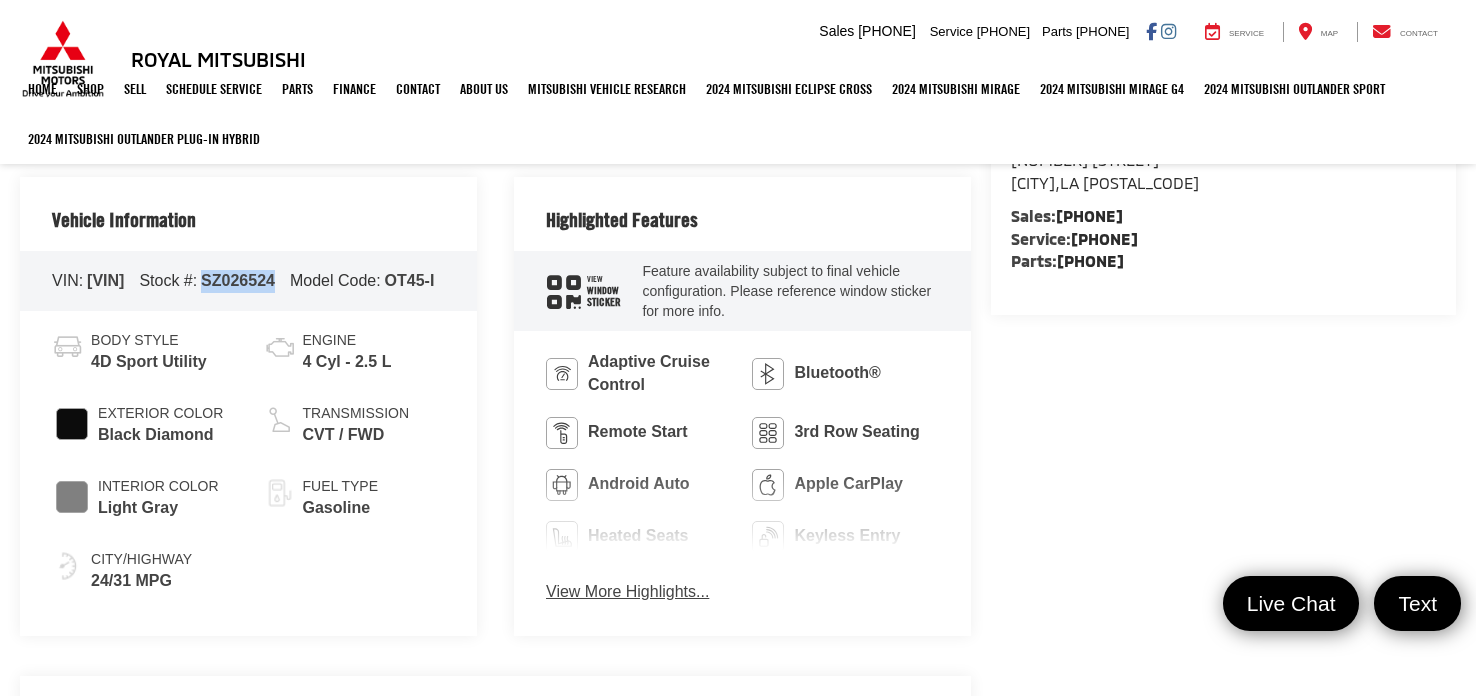 copy on "SZ026524" 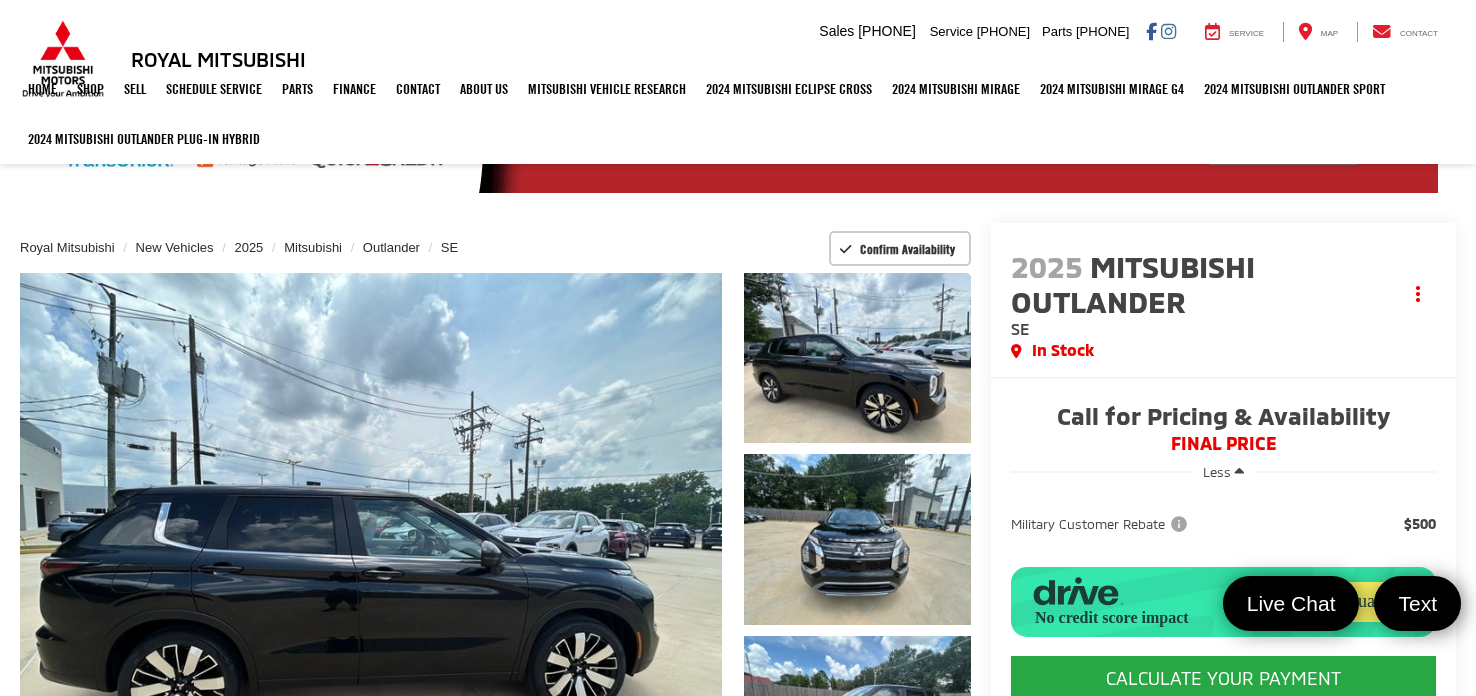 scroll, scrollTop: 0, scrollLeft: 0, axis: both 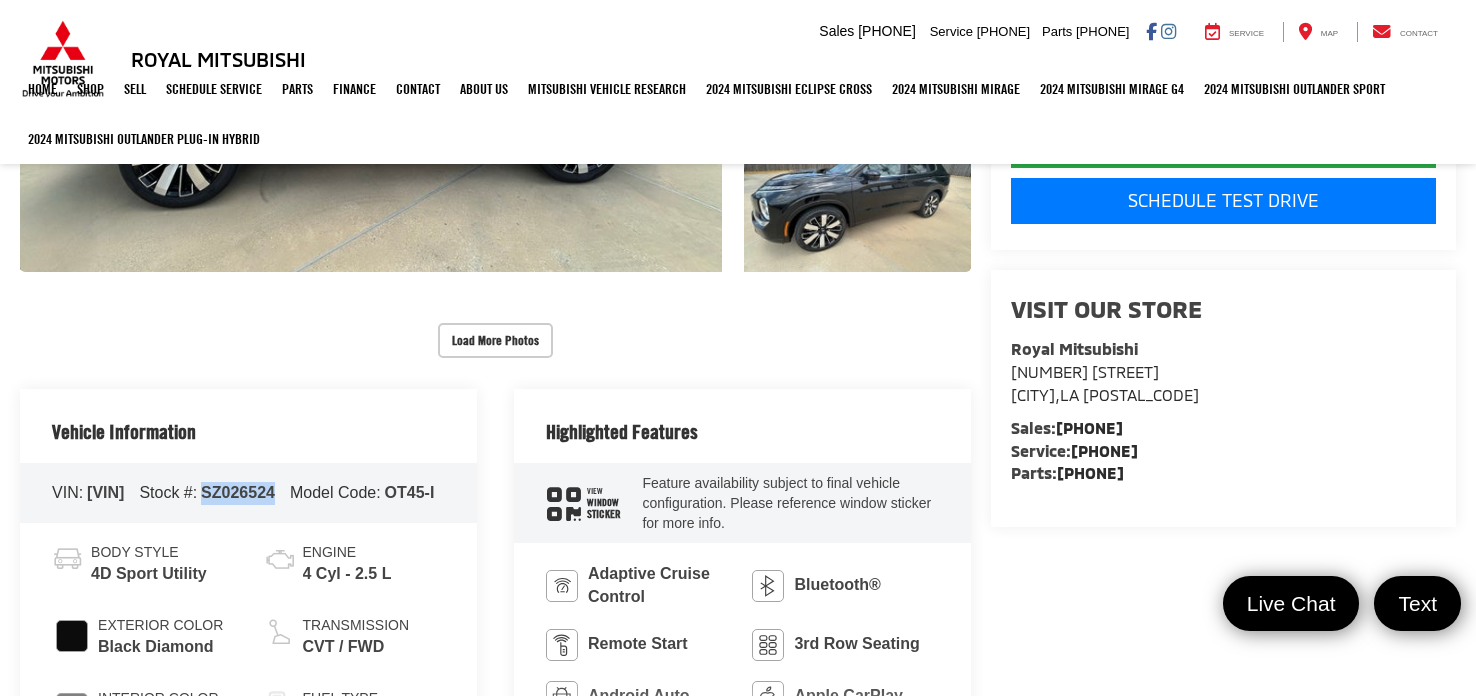 click on "SZ026524" at bounding box center (238, 492) 